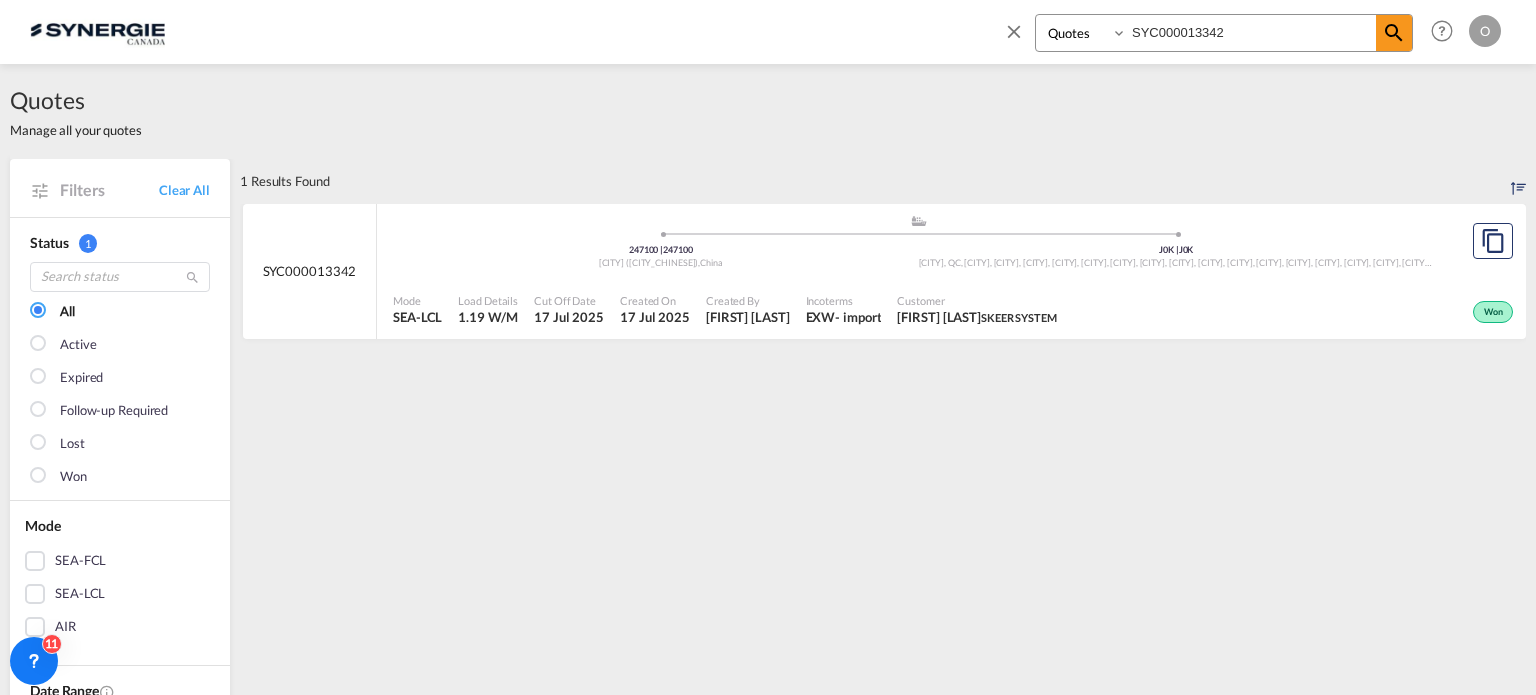 select on "Quotes" 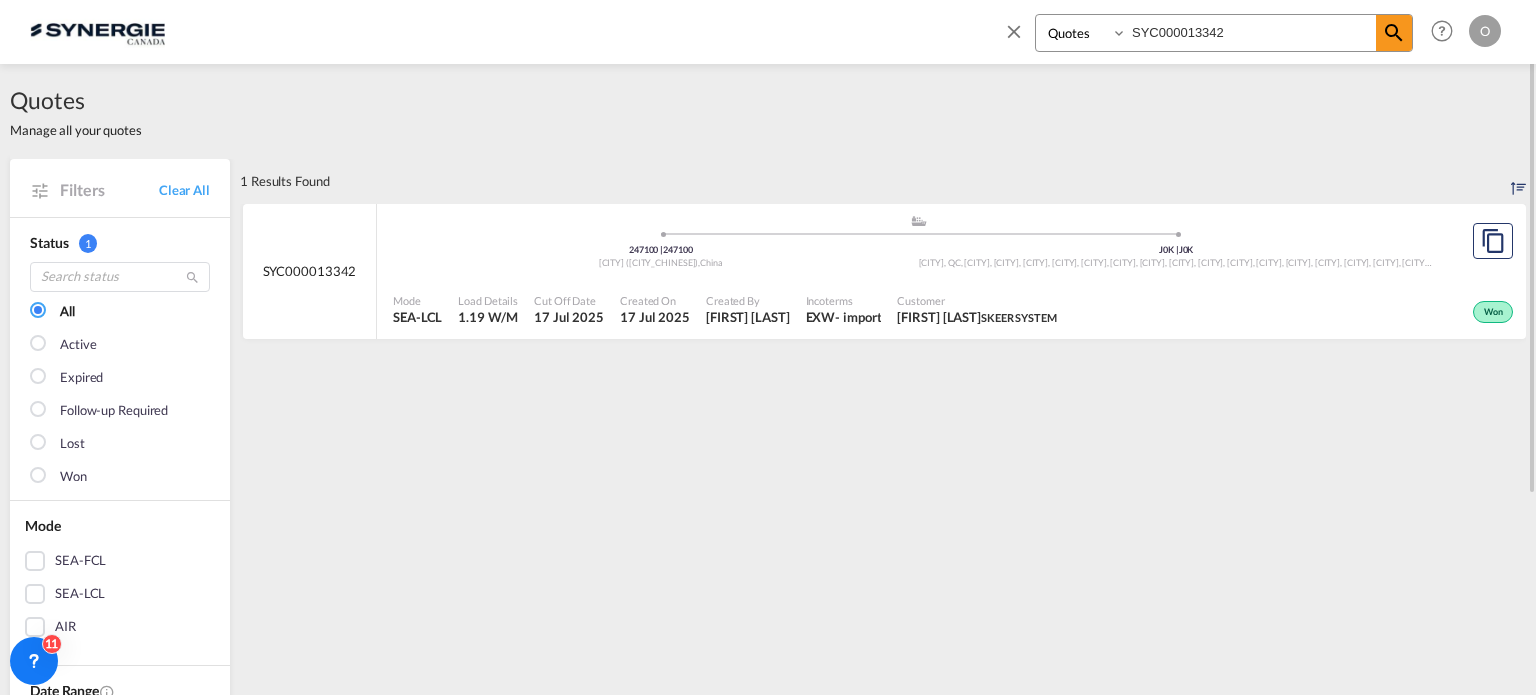 scroll, scrollTop: 0, scrollLeft: 0, axis: both 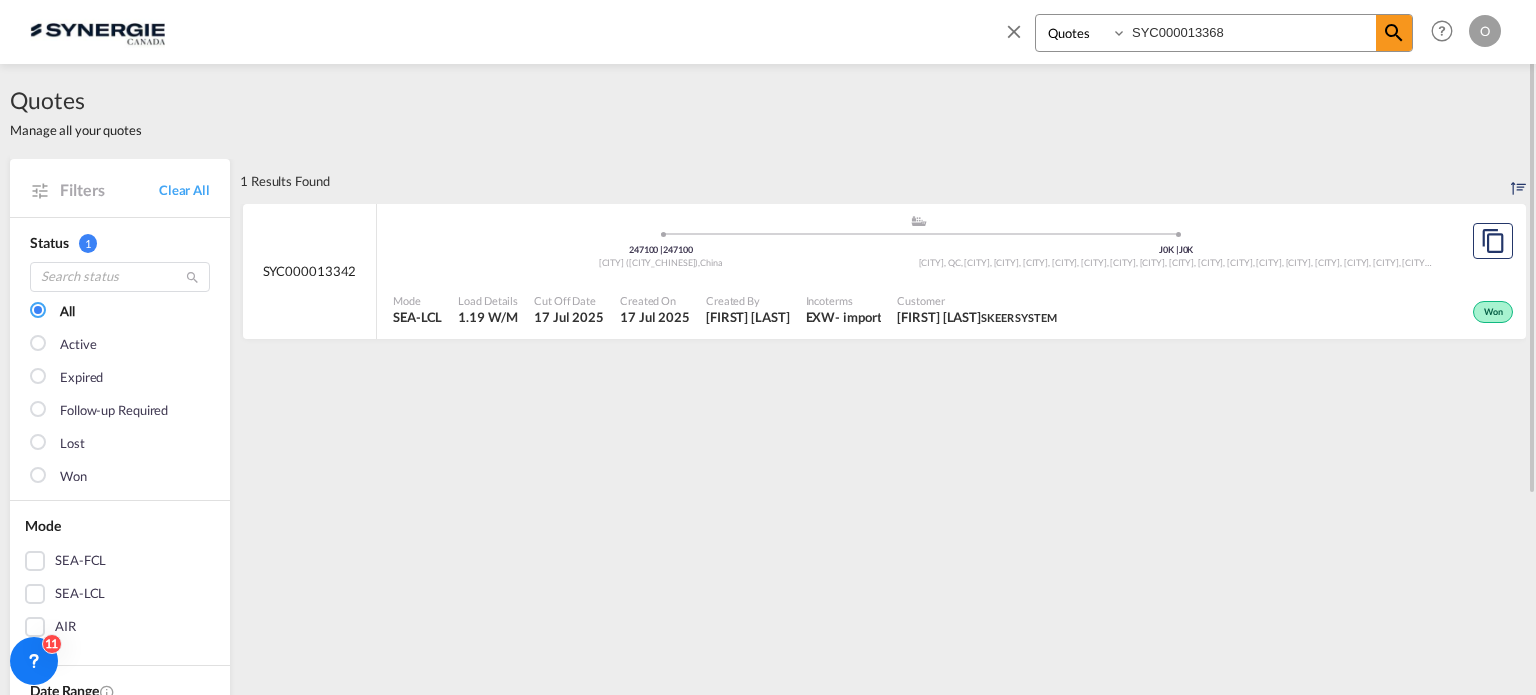 type on "SYC000013368" 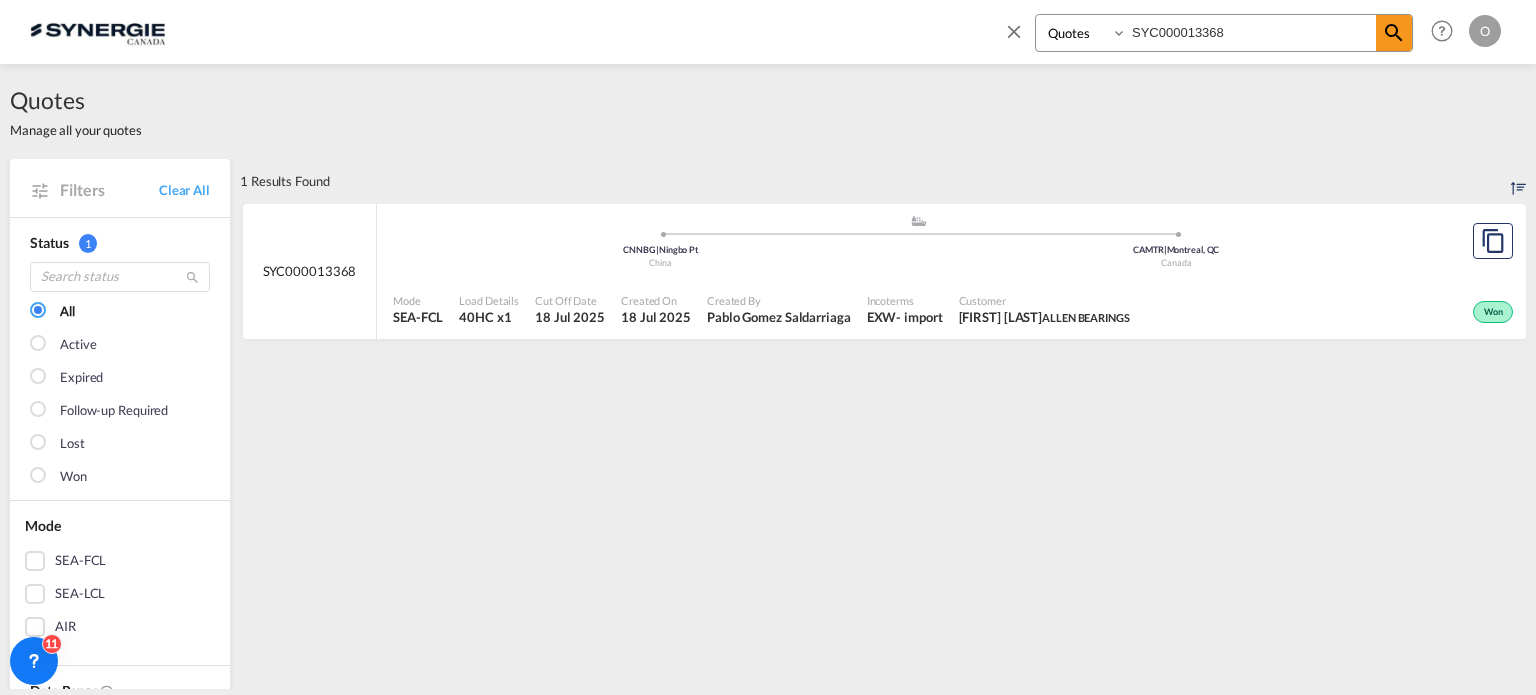 click on "Pablo Gomez Saldarriaga" at bounding box center (779, 317) 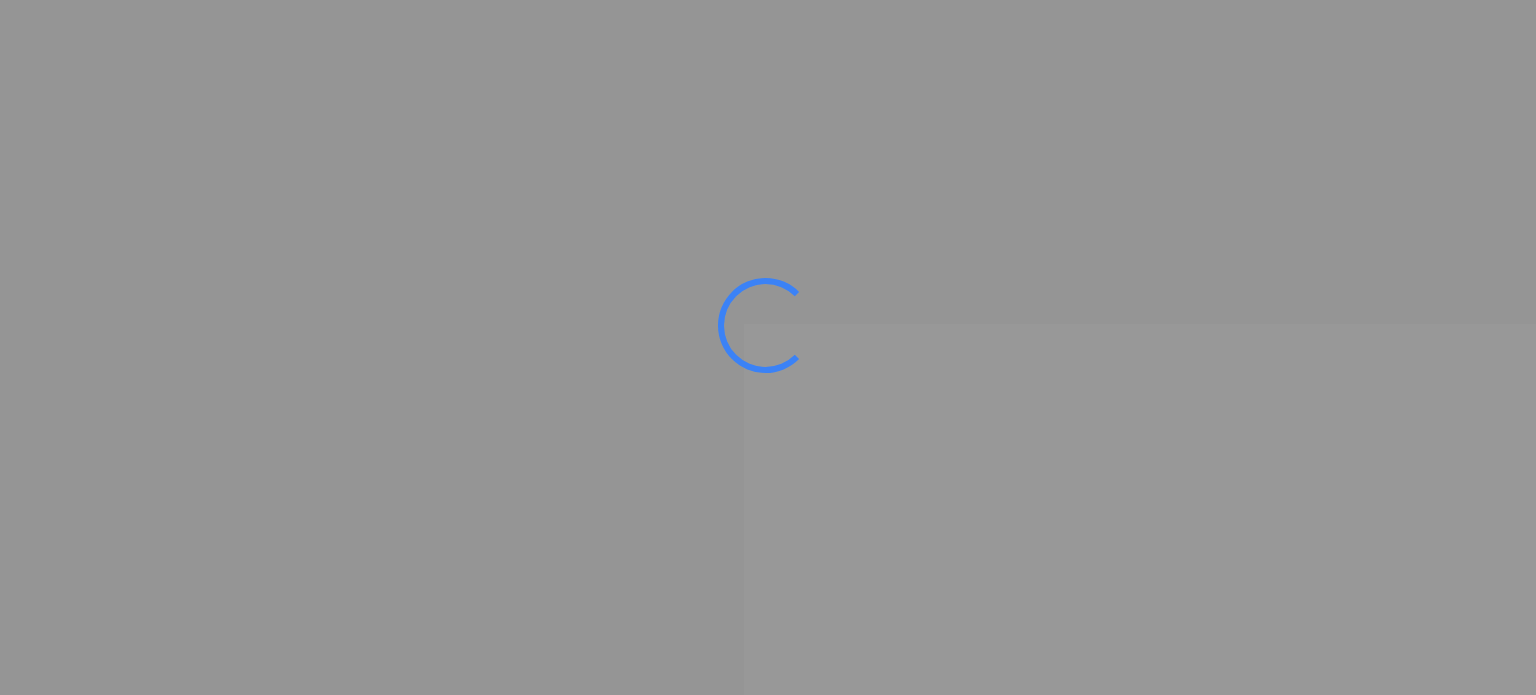 scroll, scrollTop: 0, scrollLeft: 0, axis: both 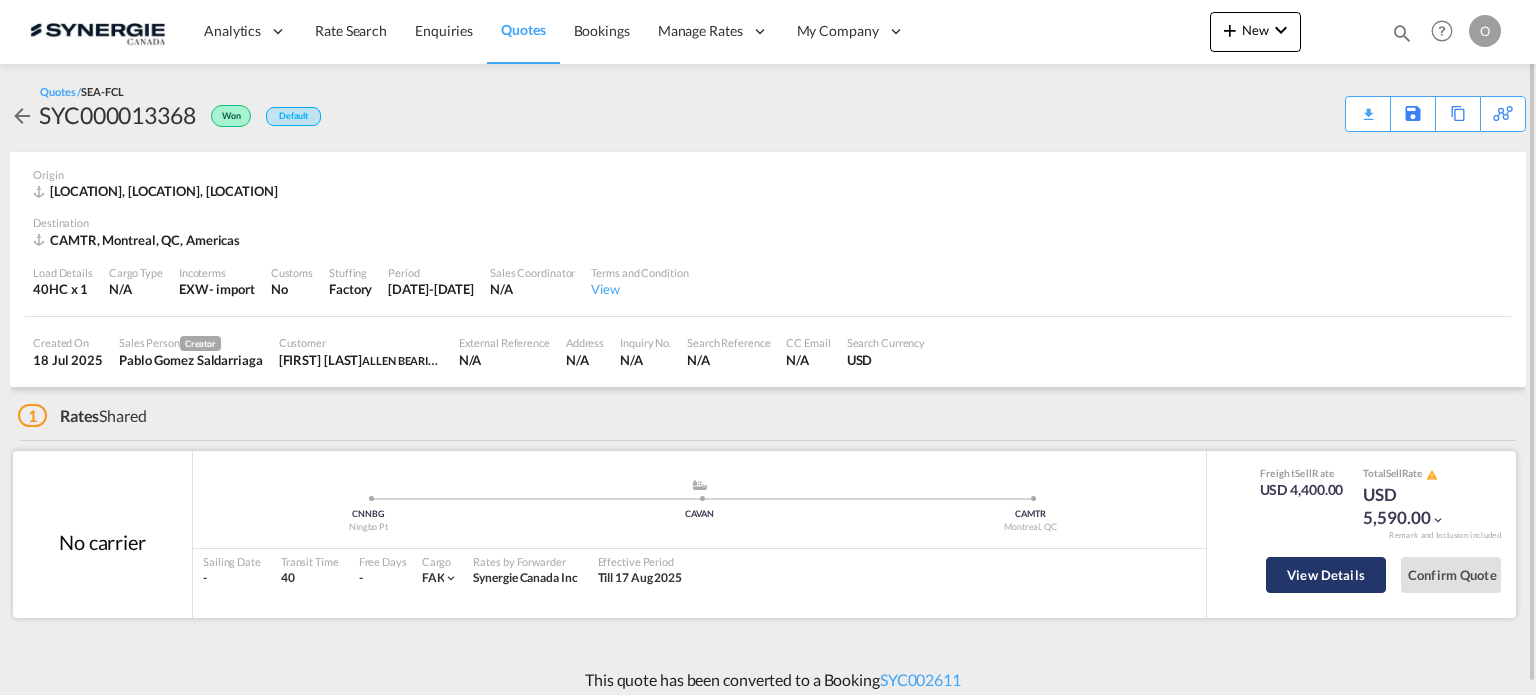click on "View Details" at bounding box center [1326, 575] 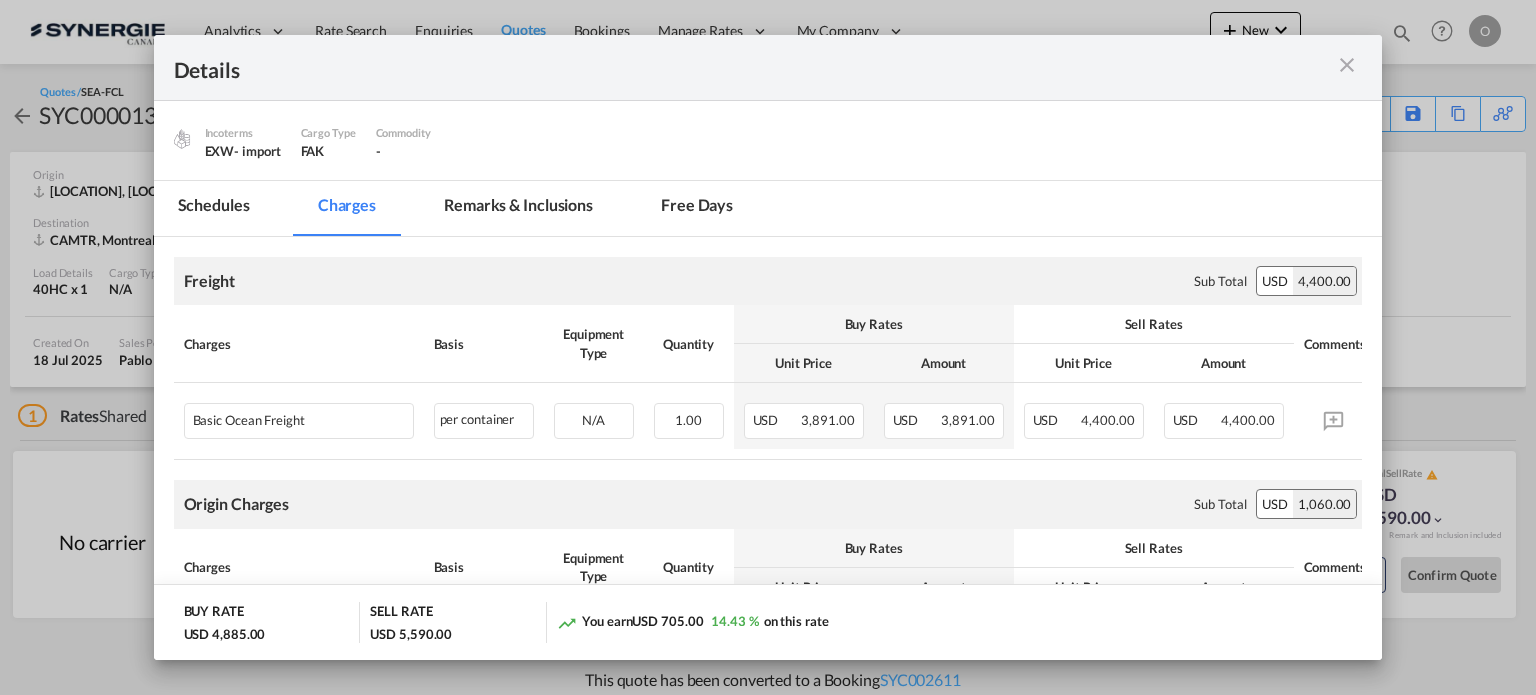 scroll, scrollTop: 194, scrollLeft: 0, axis: vertical 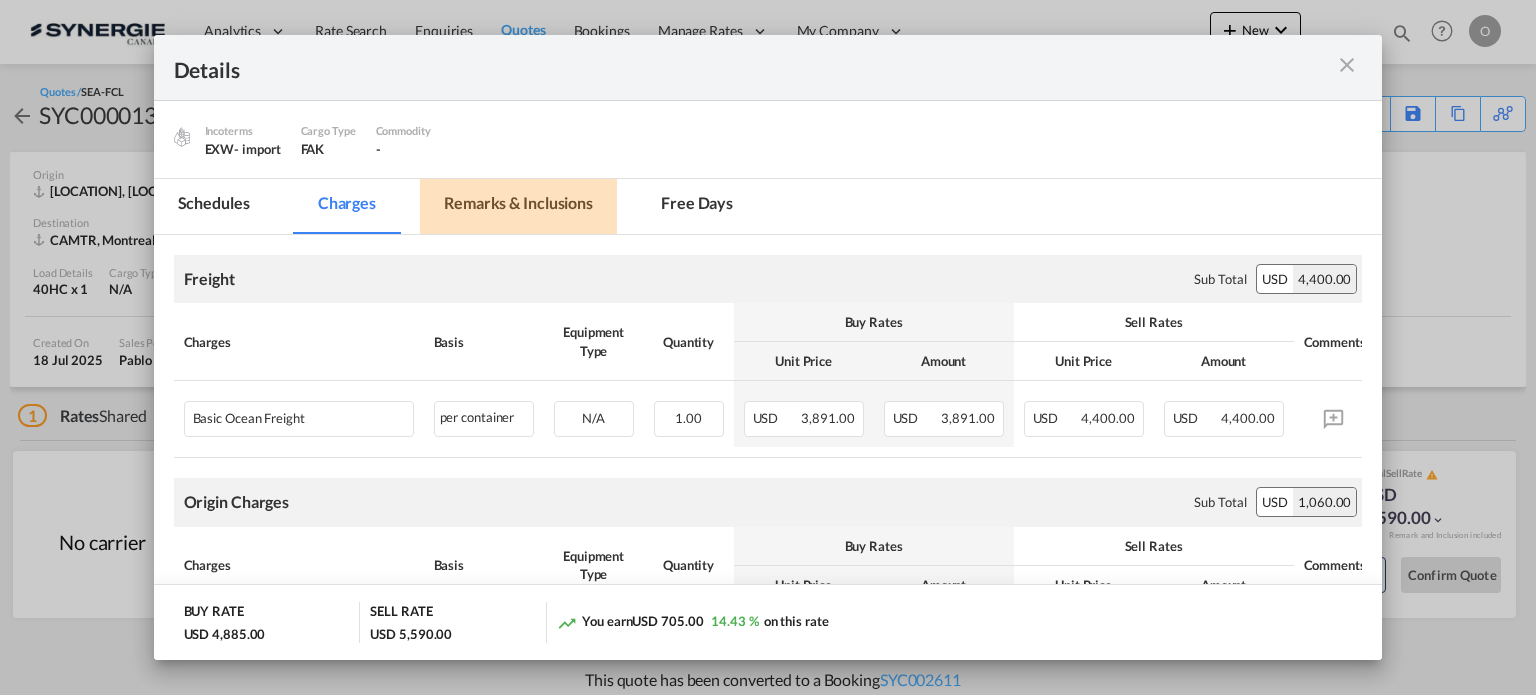 click on "Remarks & Inclusions" at bounding box center (518, 206) 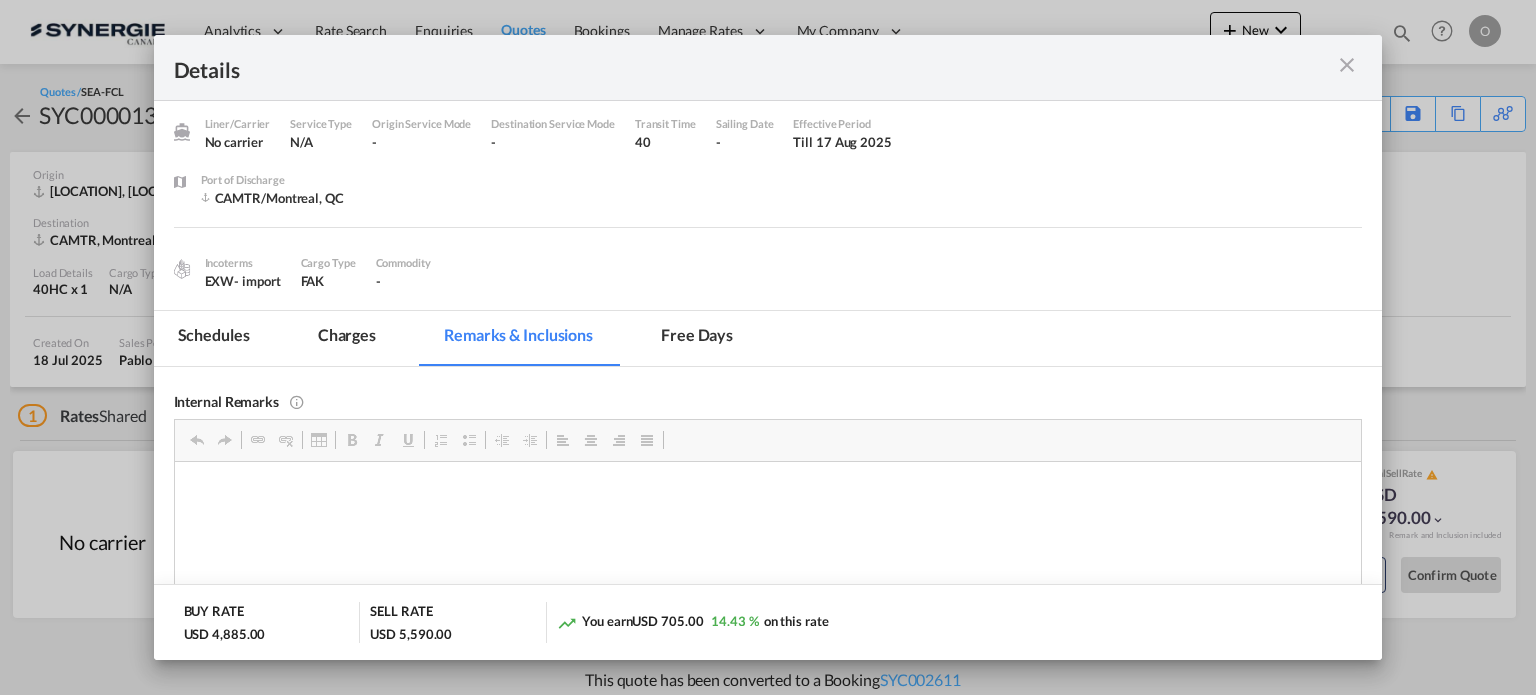 scroll, scrollTop: 62, scrollLeft: 0, axis: vertical 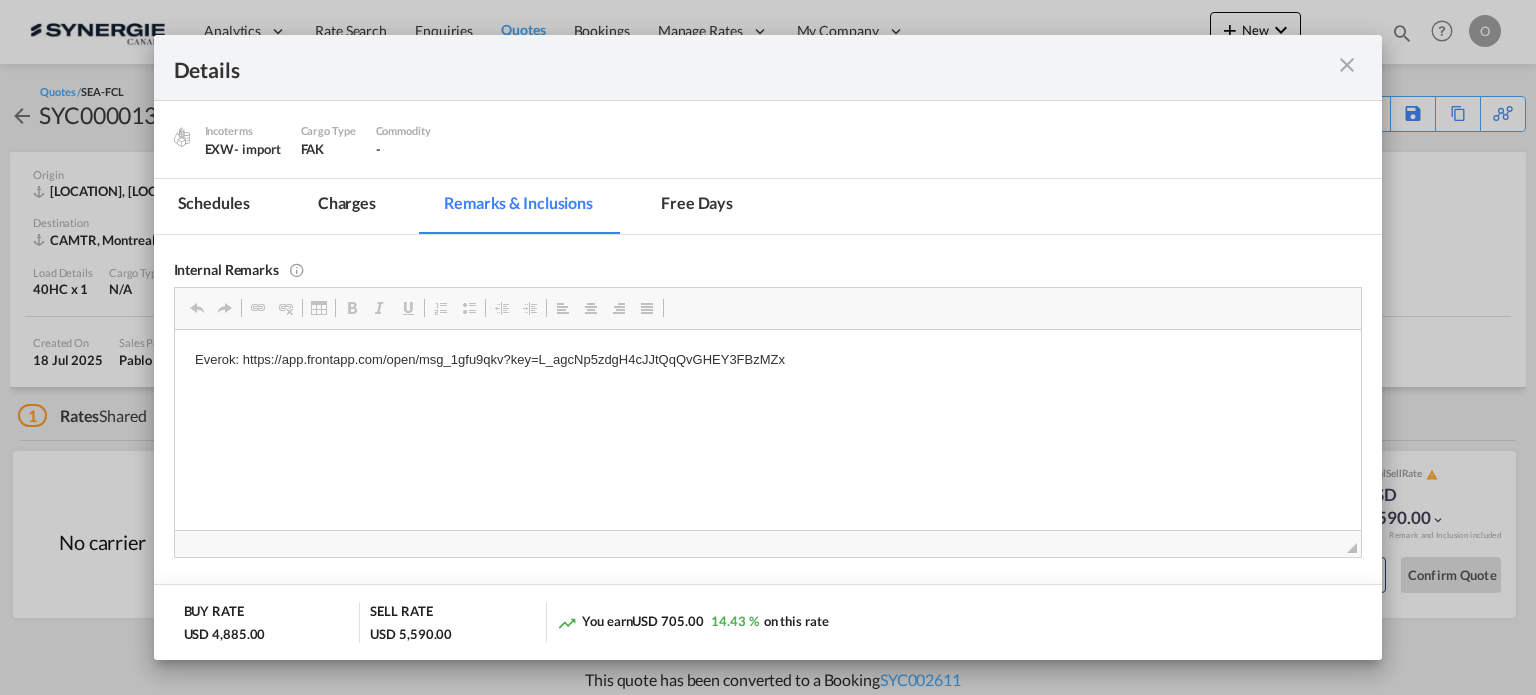 drag, startPoint x: 791, startPoint y: 363, endPoint x: 478, endPoint y: 358, distance: 313.03995 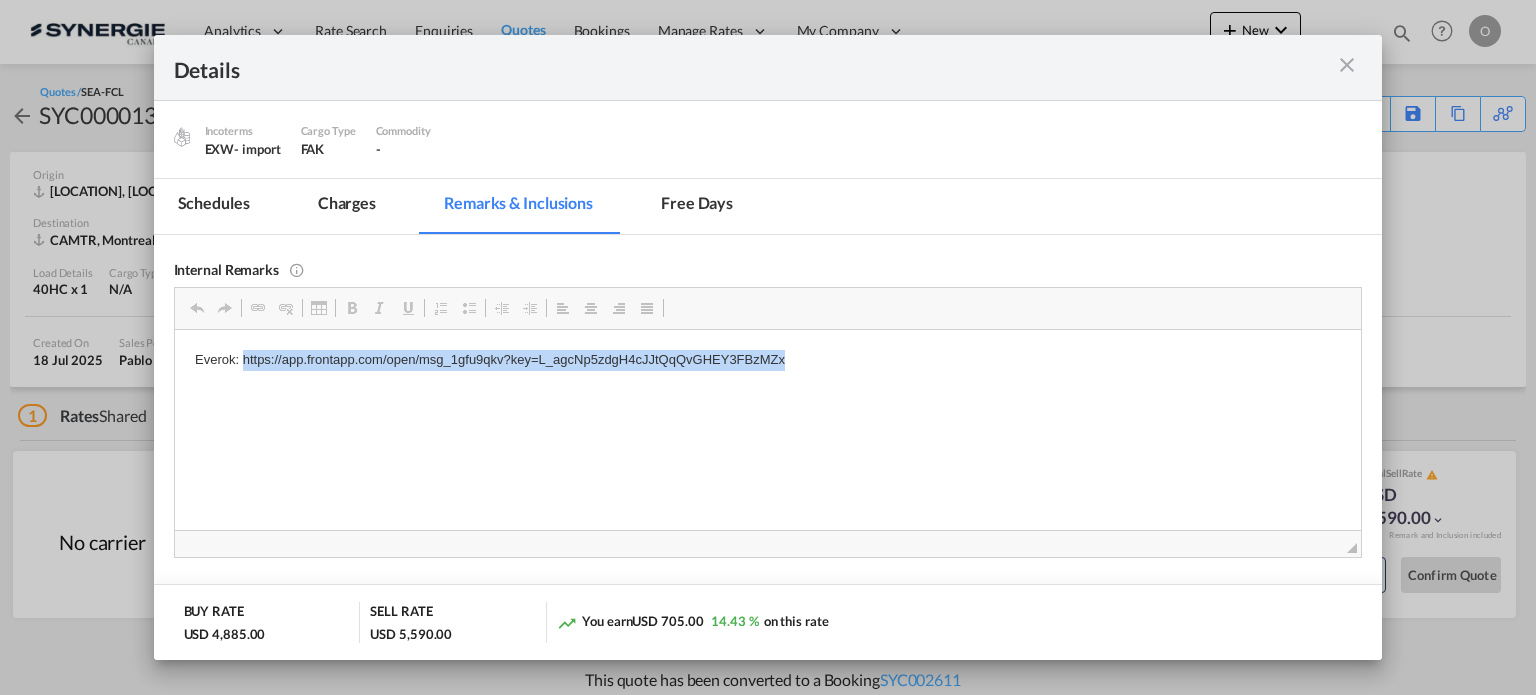 drag, startPoint x: 242, startPoint y: 358, endPoint x: 790, endPoint y: 350, distance: 548.0584 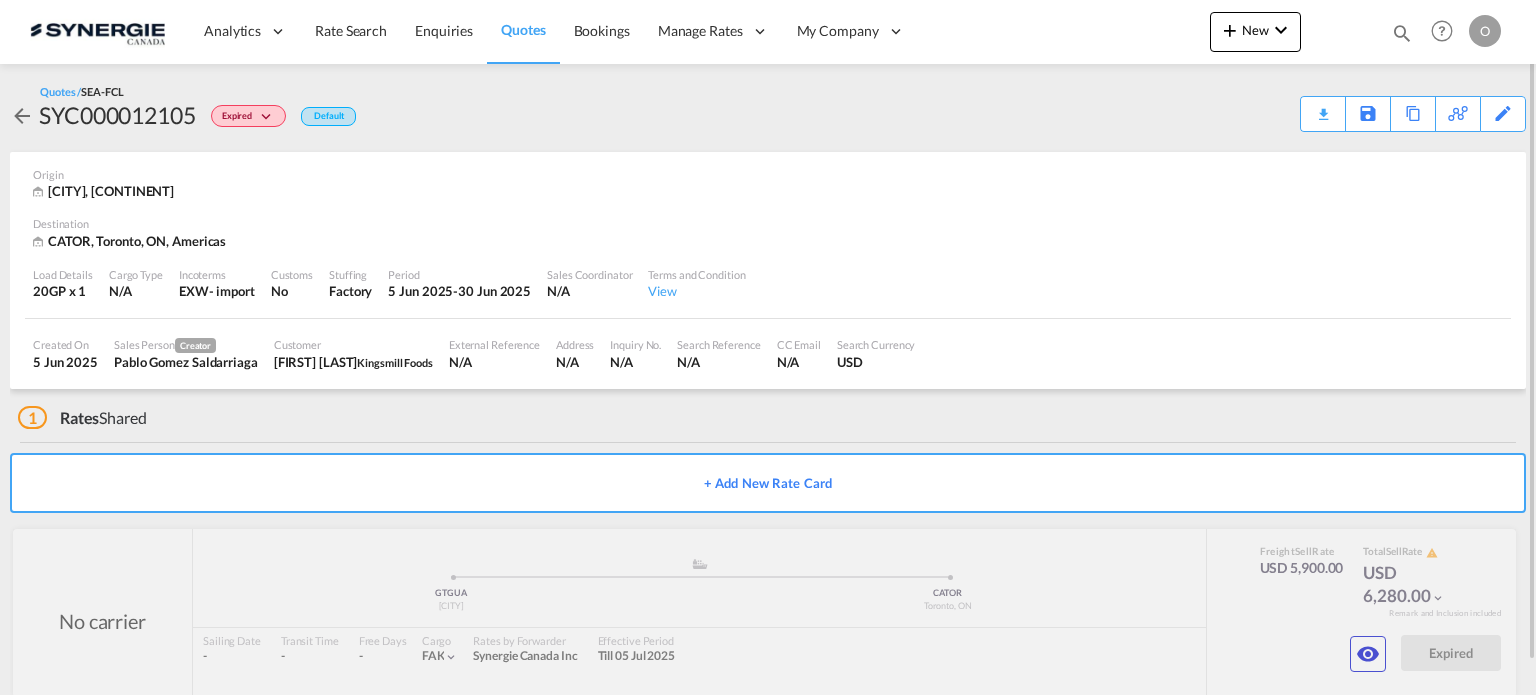 scroll, scrollTop: 0, scrollLeft: 0, axis: both 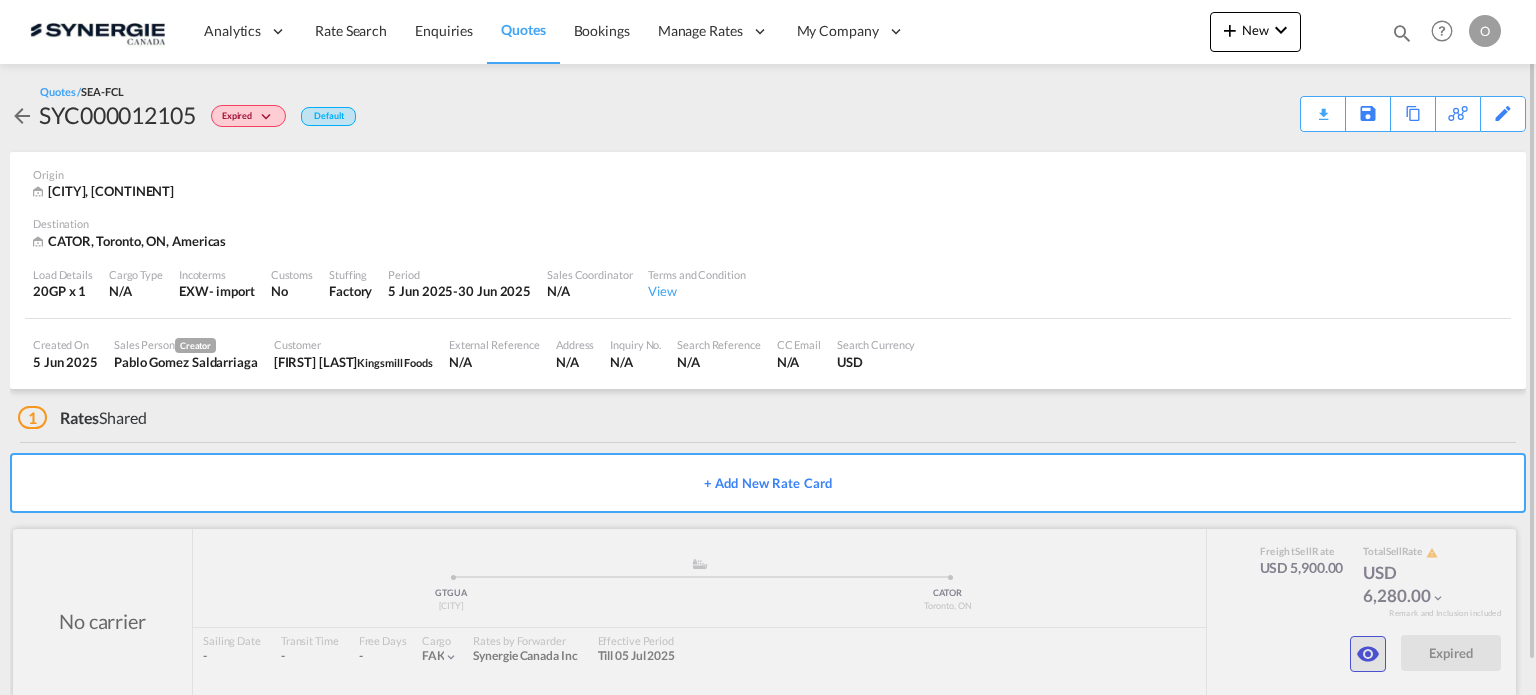 click at bounding box center [1368, 654] 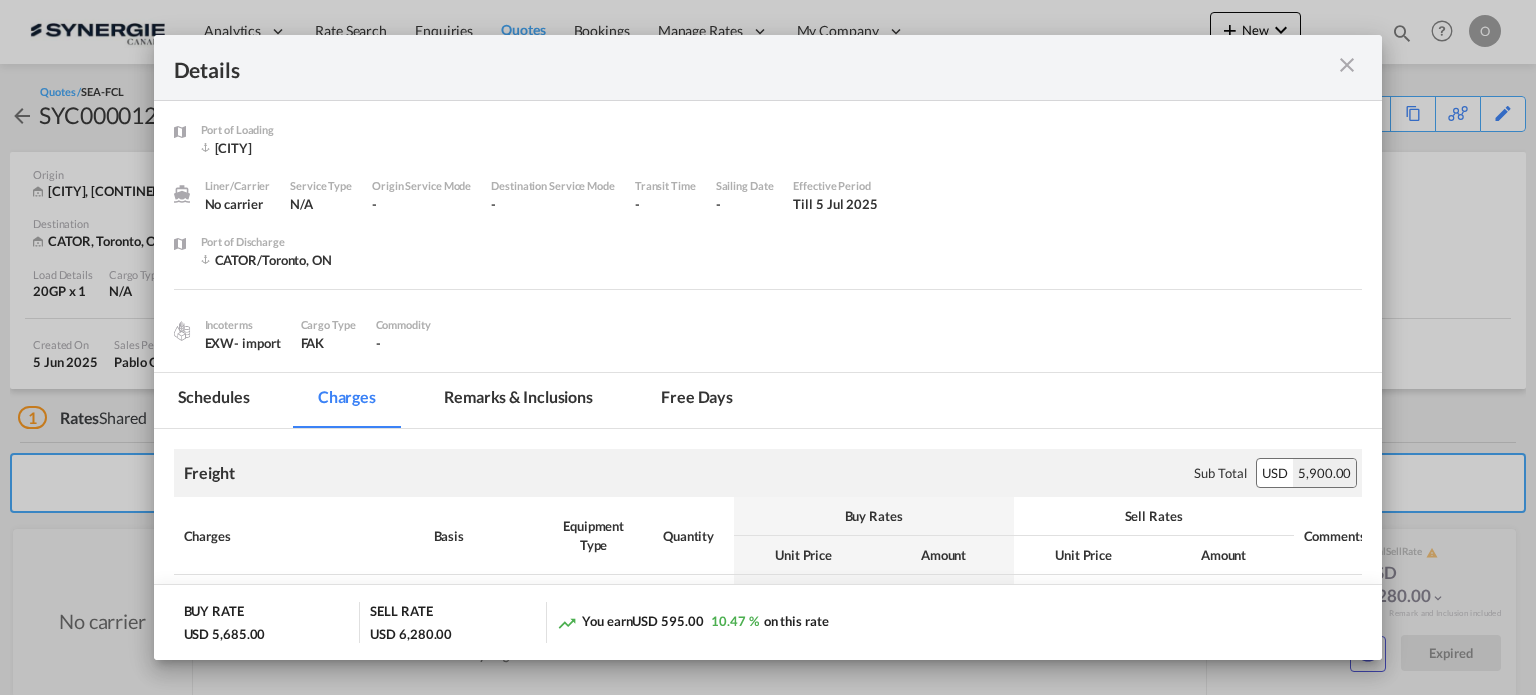 click at bounding box center (768, 297) 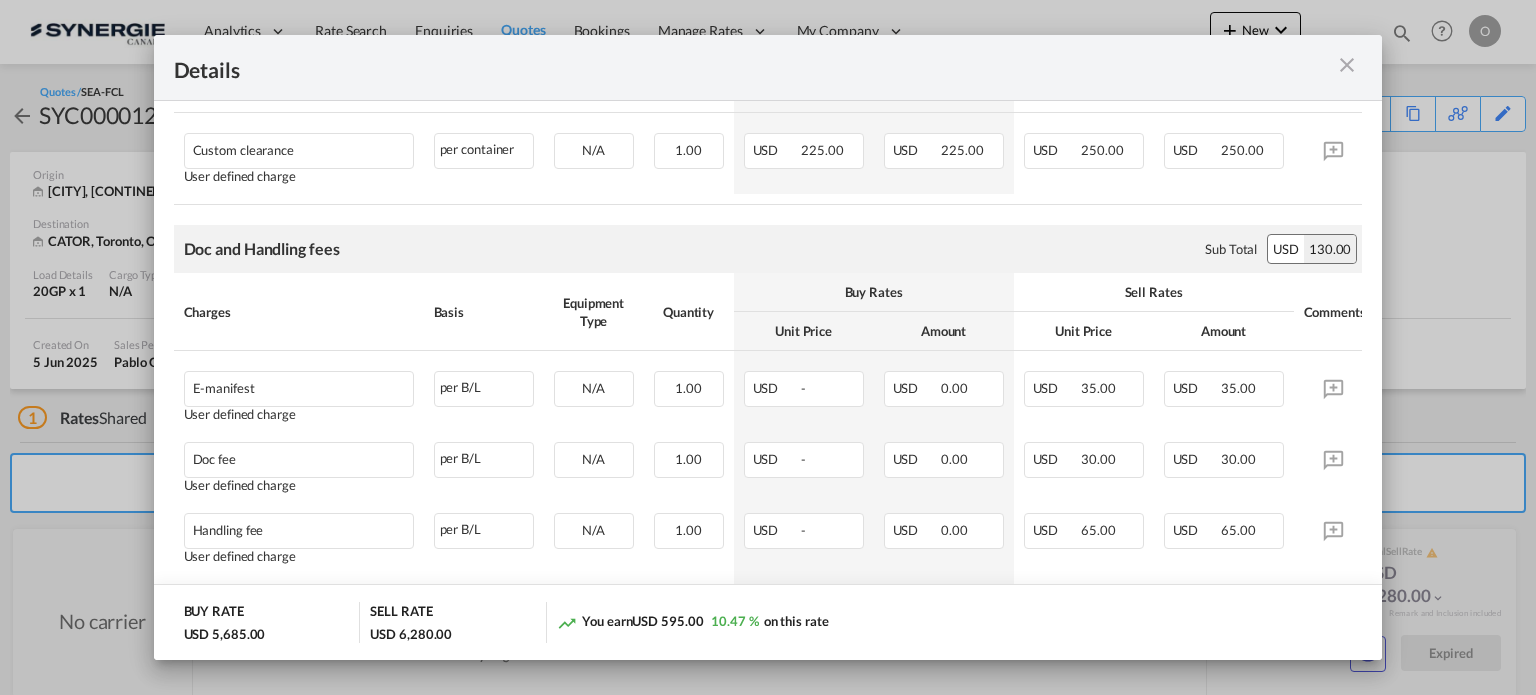 scroll, scrollTop: 75, scrollLeft: 0, axis: vertical 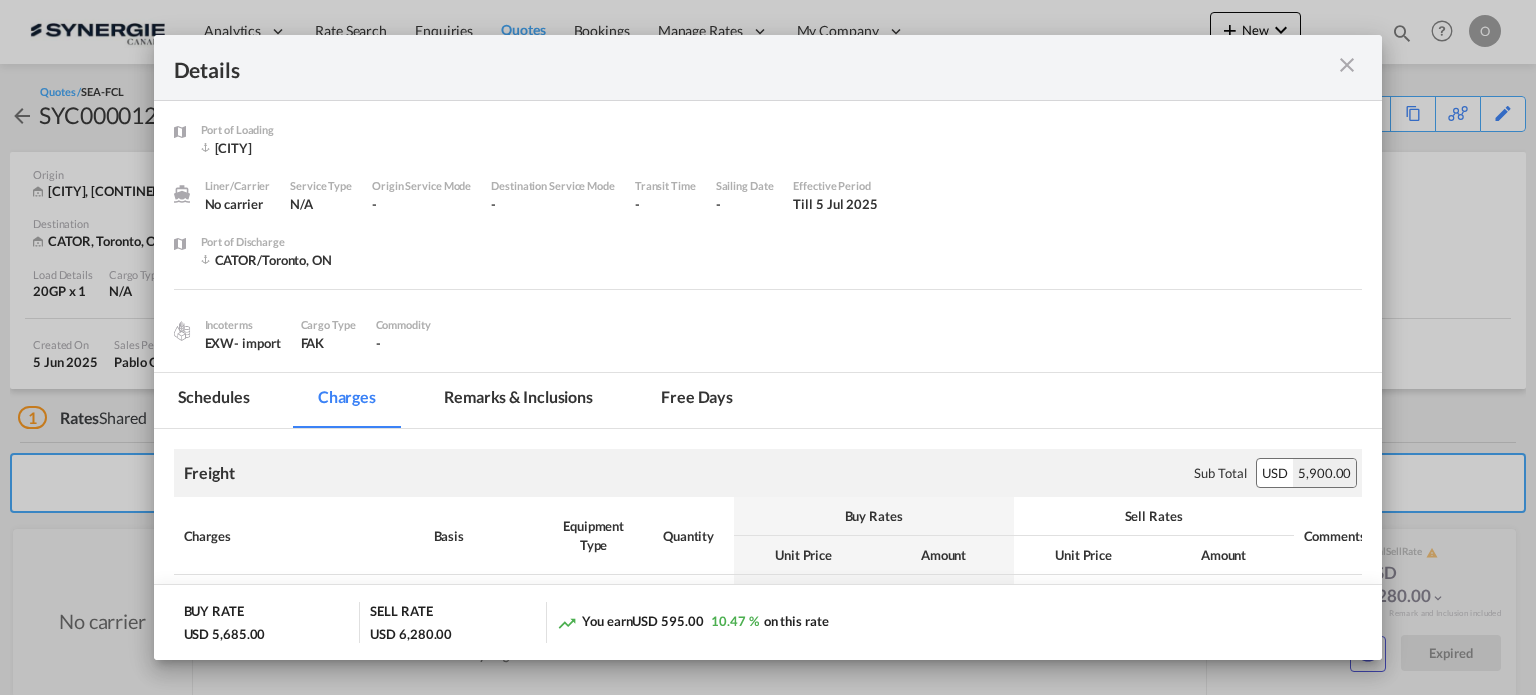 click at bounding box center (1347, 65) 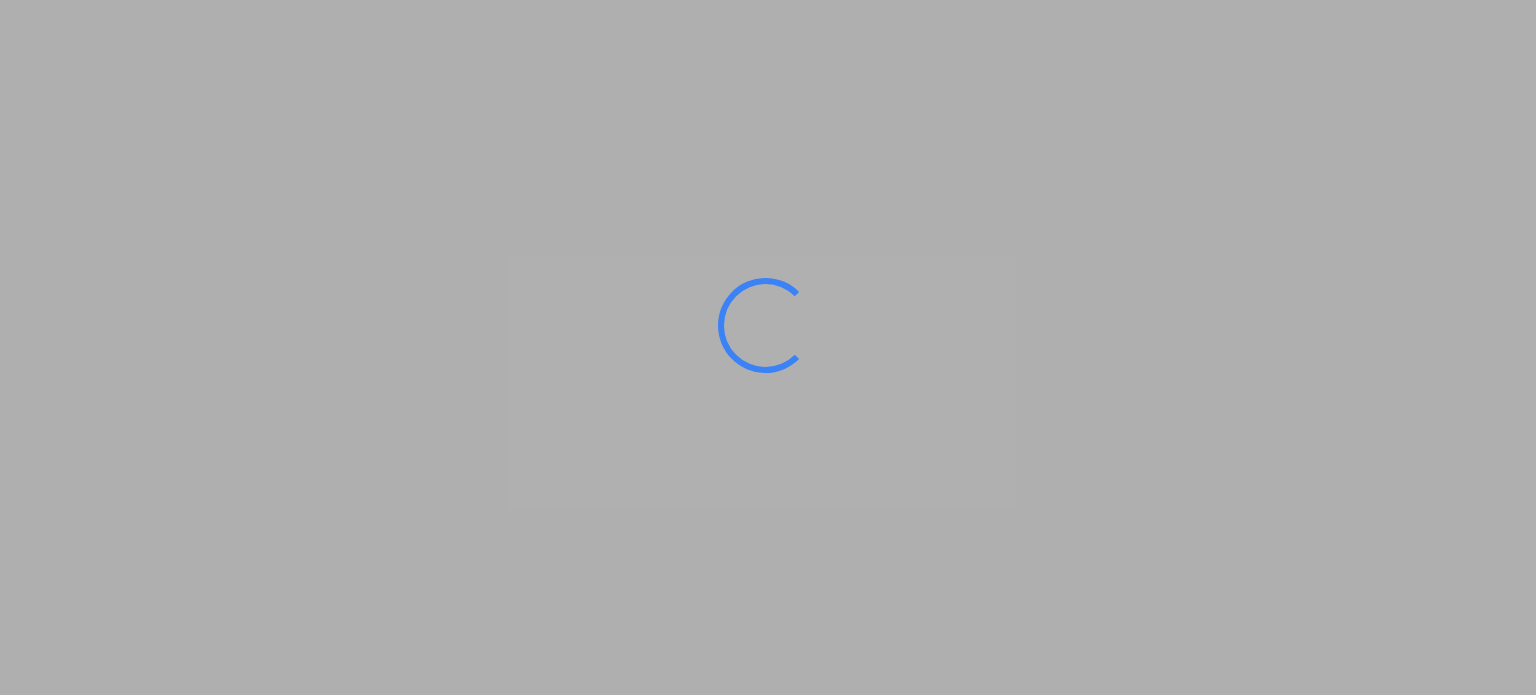scroll, scrollTop: 0, scrollLeft: 0, axis: both 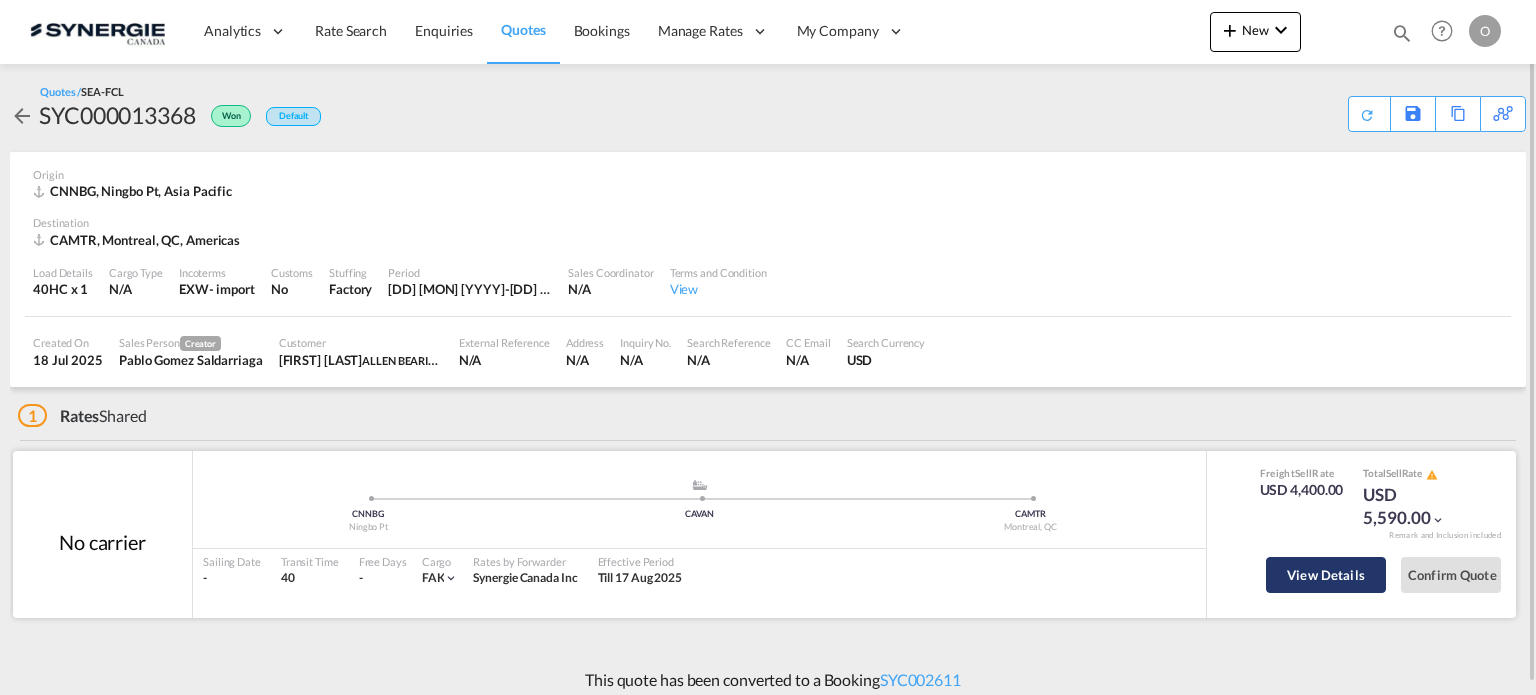 click on "View Details" at bounding box center [1326, 575] 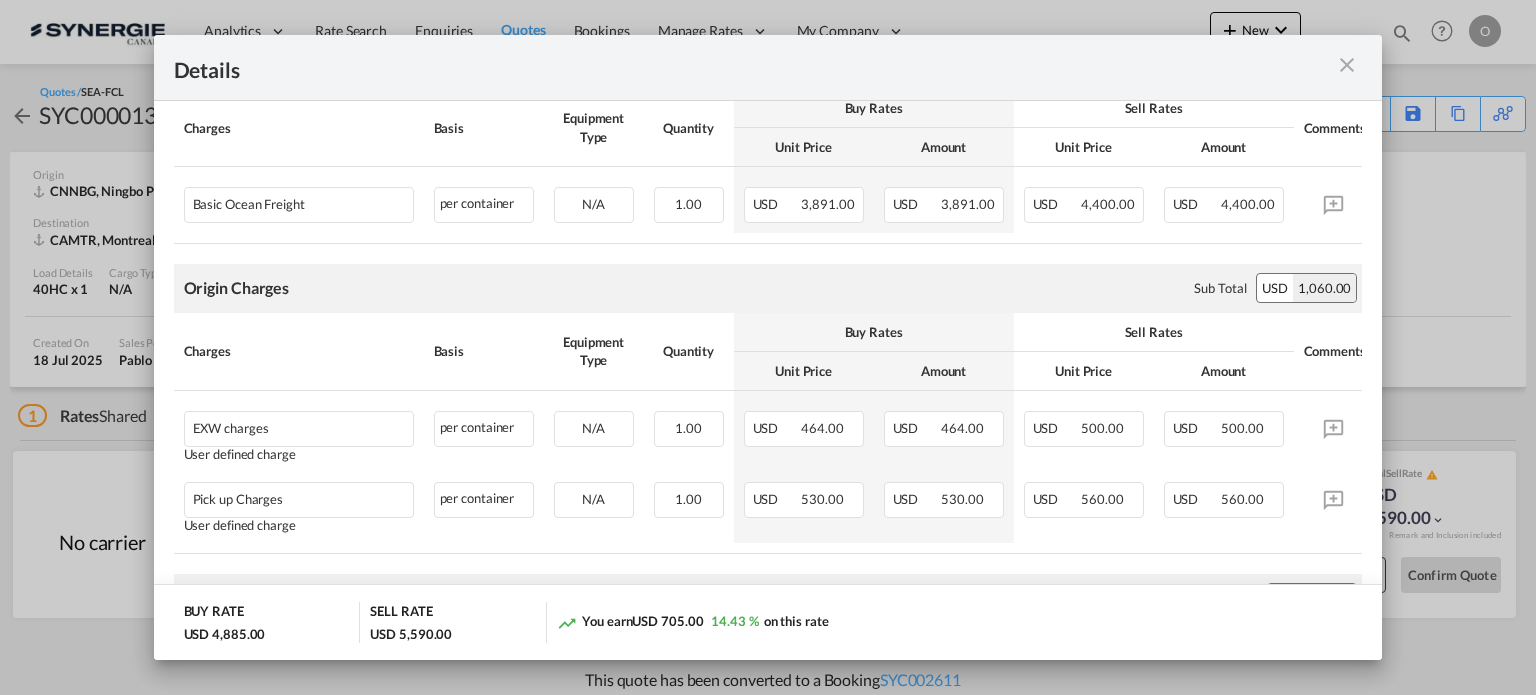 scroll, scrollTop: 416, scrollLeft: 0, axis: vertical 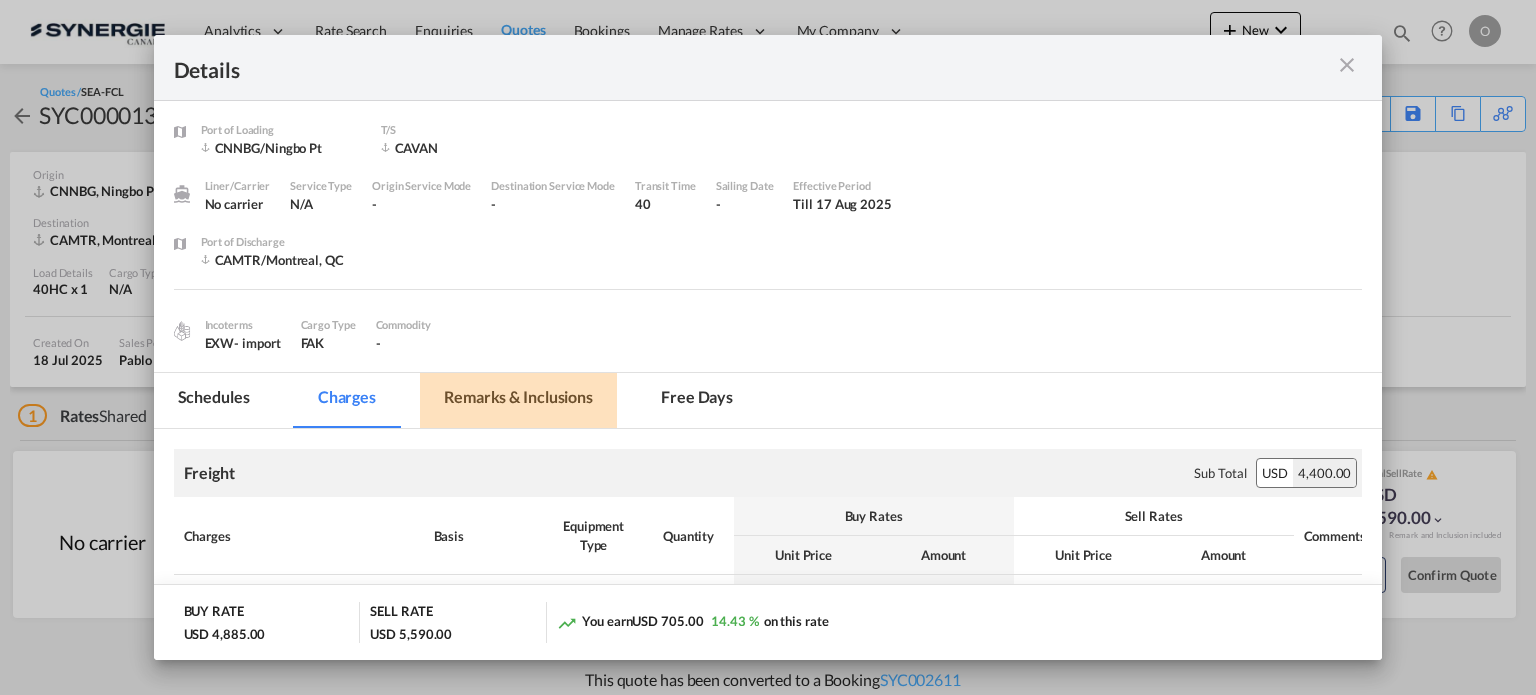 click on "Remarks & Inclusions" at bounding box center (518, 400) 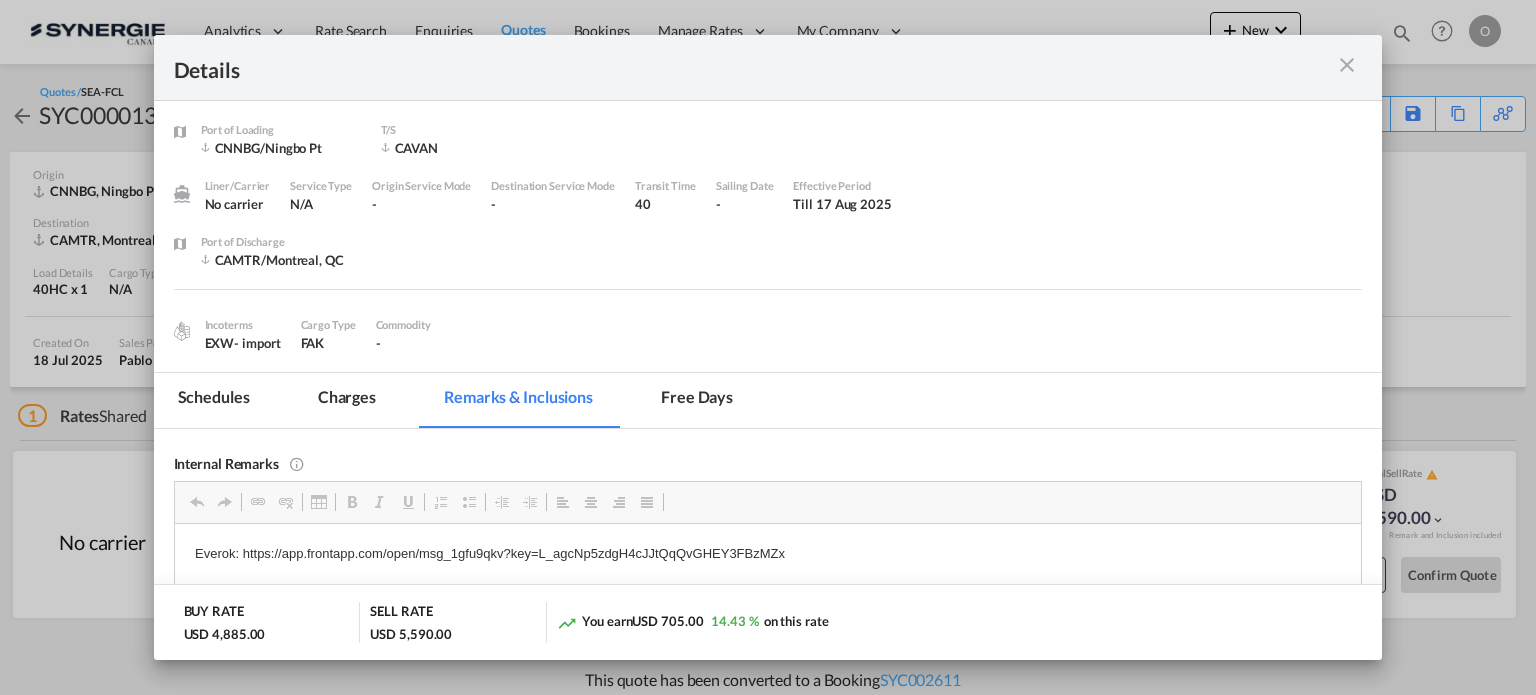 scroll, scrollTop: 0, scrollLeft: 0, axis: both 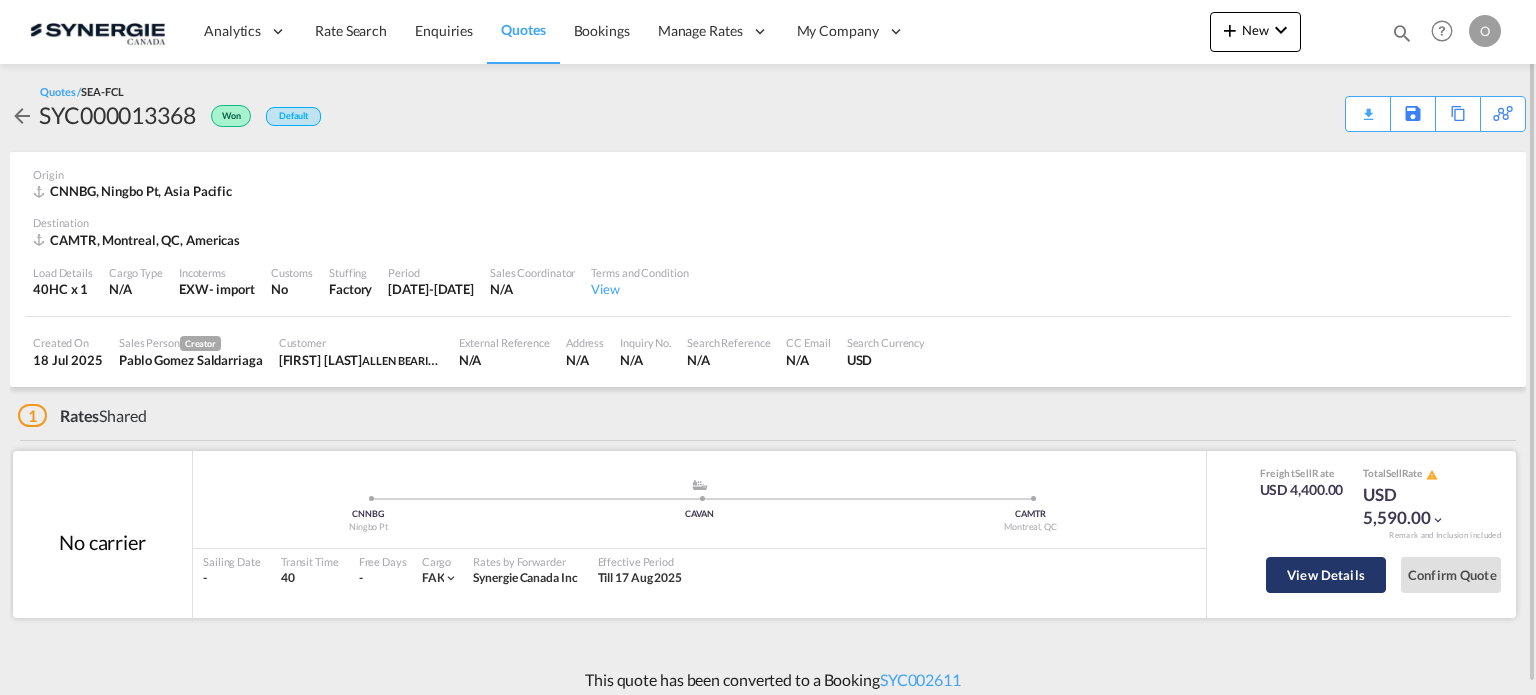 click on "View Details" at bounding box center (1326, 575) 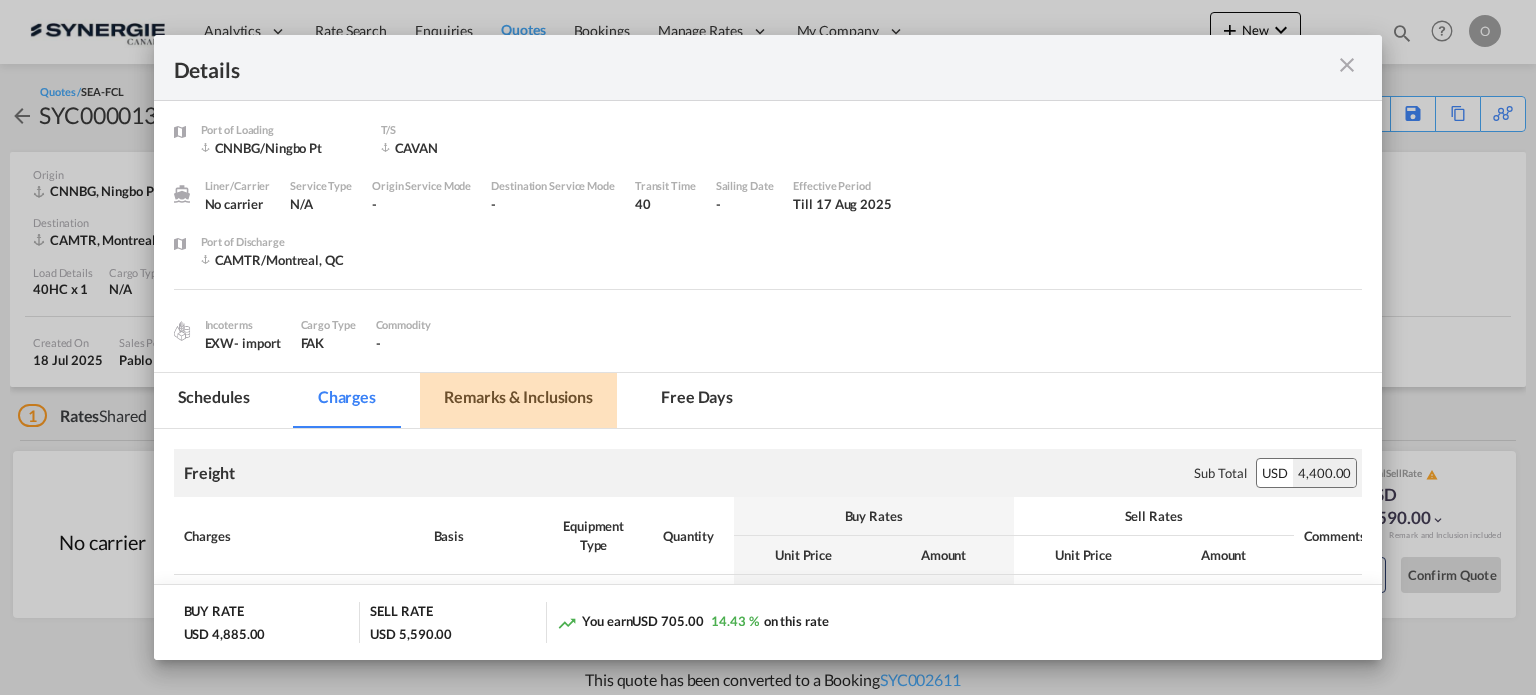 click on "Remarks & Inclusions" at bounding box center (518, 400) 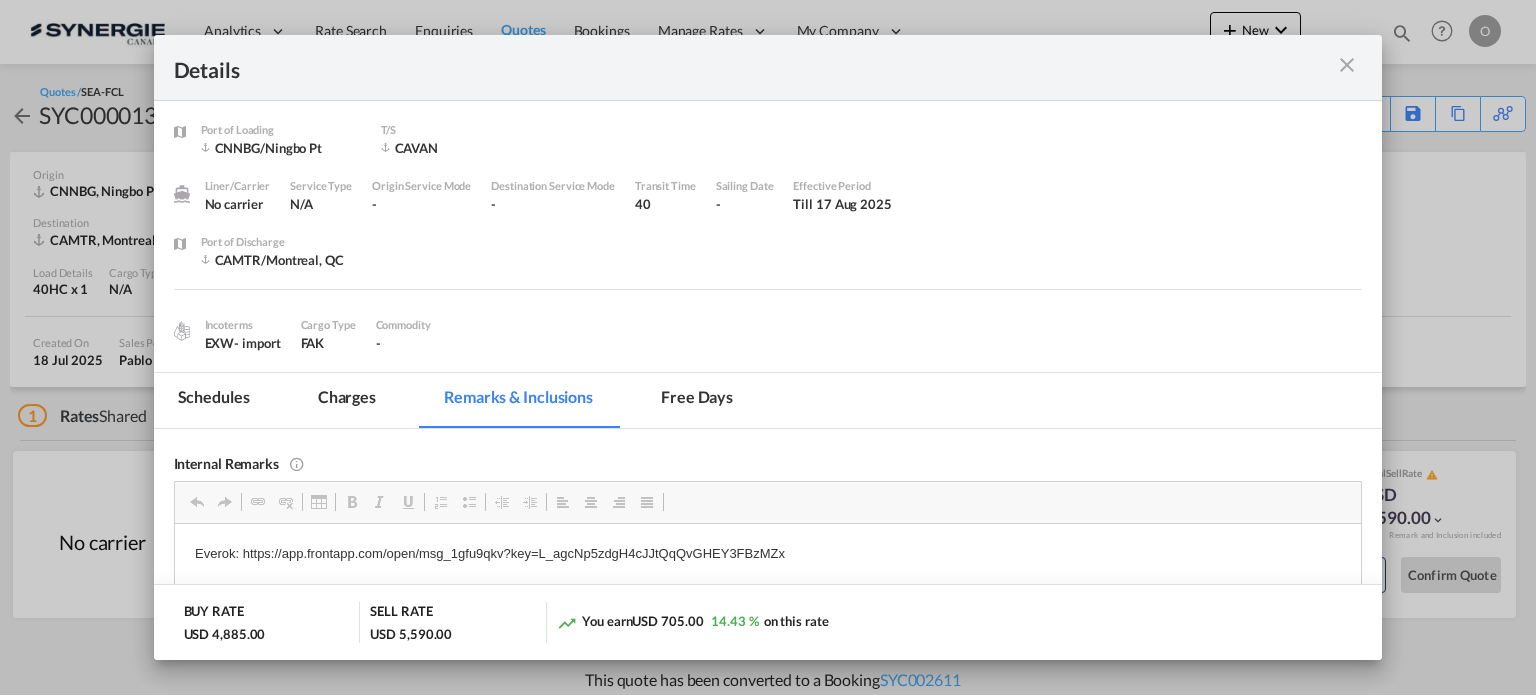 scroll, scrollTop: 0, scrollLeft: 0, axis: both 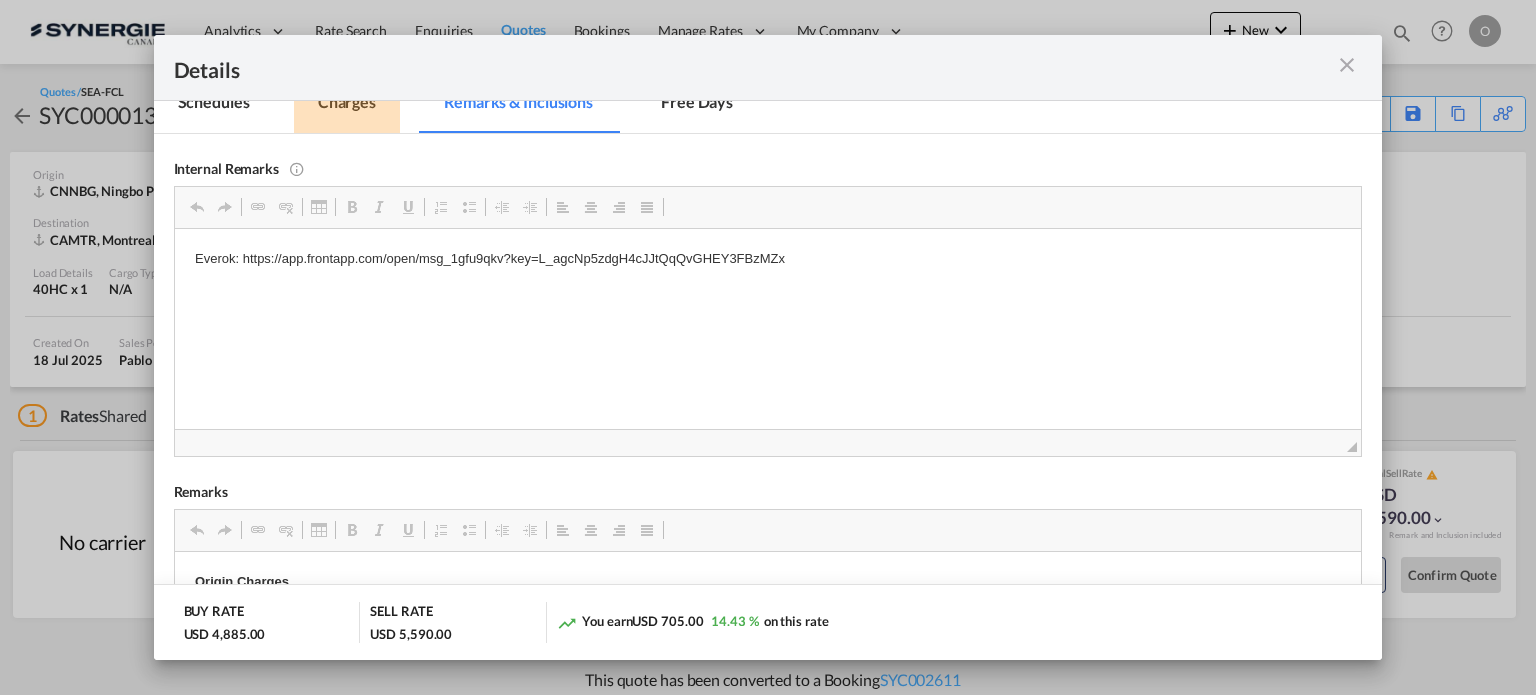 click on "Charges" at bounding box center (347, 105) 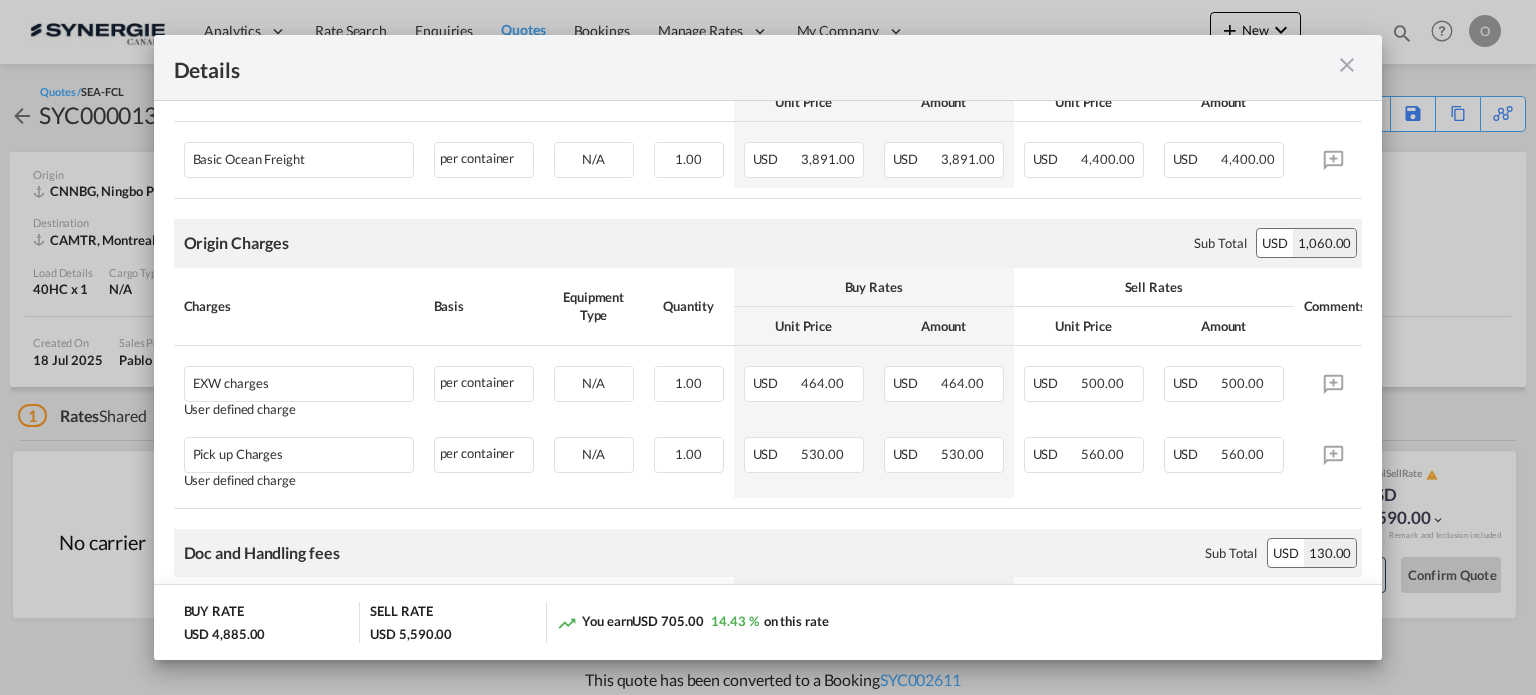 scroll, scrollTop: 456, scrollLeft: 0, axis: vertical 